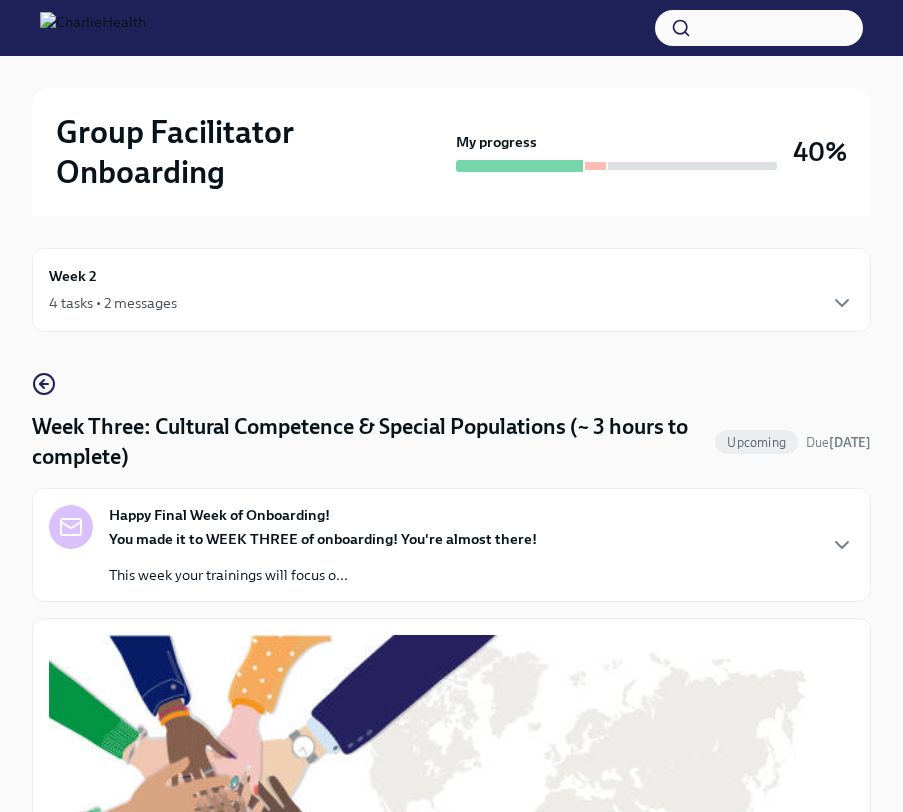 scroll, scrollTop: 0, scrollLeft: 0, axis: both 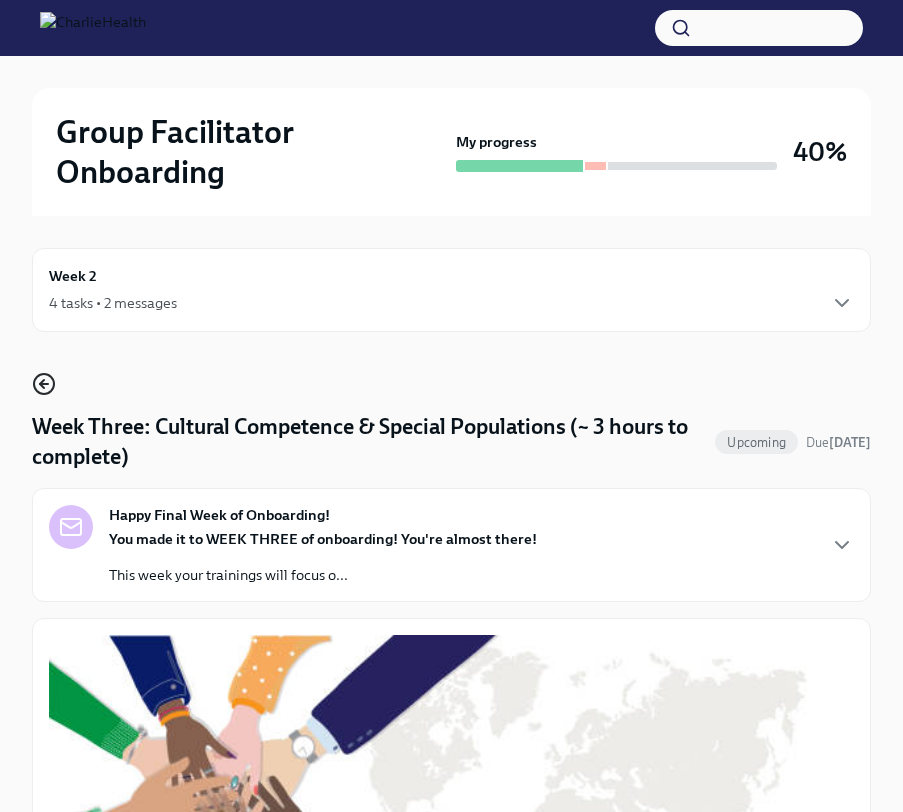 click 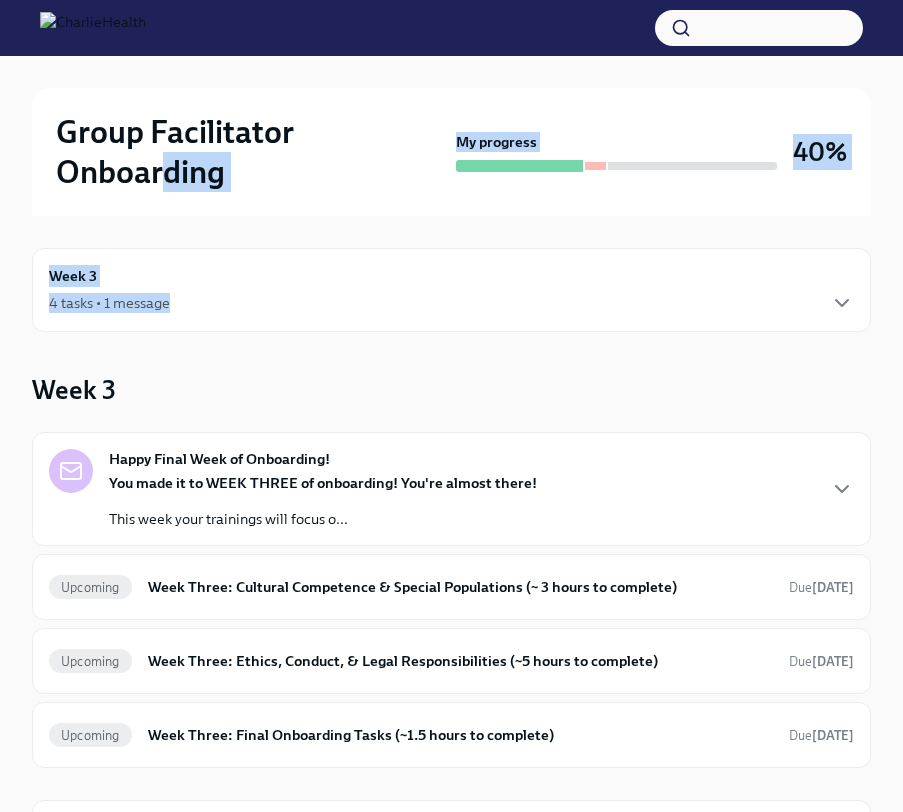 drag, startPoint x: 163, startPoint y: 334, endPoint x: 170, endPoint y: 164, distance: 170.14406 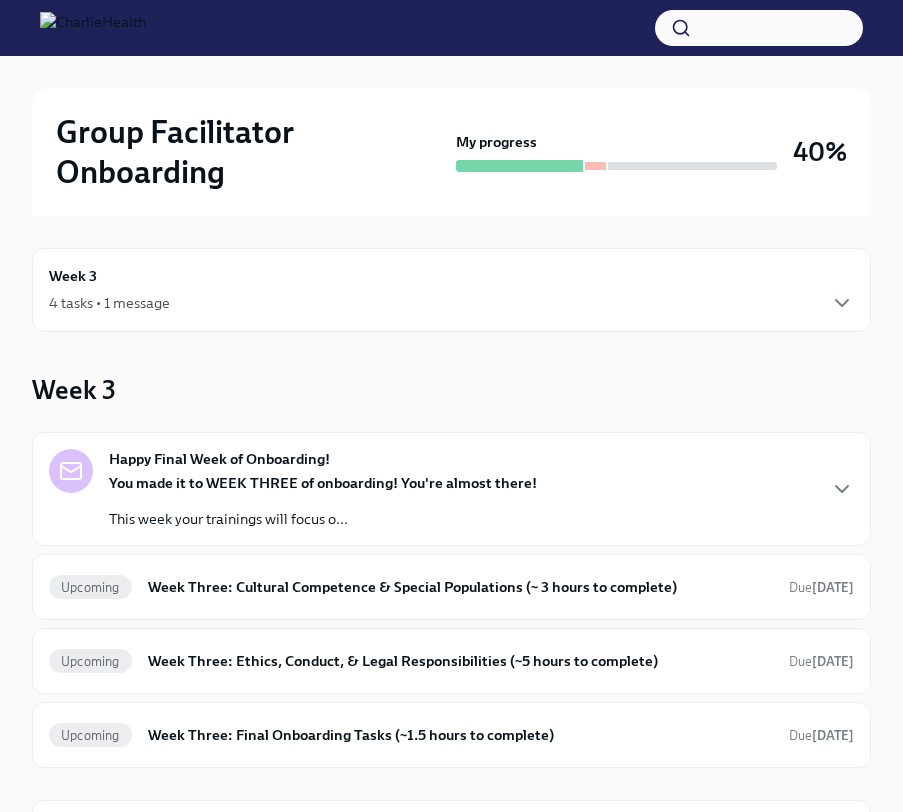 click on "Week 3 4 tasks • 1 message Week 3 Happy Final Week of Onboarding! You made it to WEEK THREE of onboarding! You're almost there!
This week your trainings will focus o... Upcoming Week Three: Cultural Competence & Special Populations (~ 3 hours to complete) Due  [DATE] Upcoming Week Three: Ethics, Conduct, & Legal Responsibilities (~5 hours to complete) Due  [DATE] Upcoming Week Three: Final Onboarding Tasks (~1.5 hours to complete) Due  [DATE] Upcoming Provide the FBI Clearance Letter for [US_STATE] Due  [DATE] Contacts [PERSON_NAME] Clinical Onboarding Specialist [PERSON_NAME][EMAIL_ADDRESS][PERSON_NAME][DOMAIN_NAME] [PERSON_NAME] Group Quality Supervisor [PERSON_NAME][EMAIL_ADDRESS][PERSON_NAME][DOMAIN_NAME] Resources Group Facilitator Resource Guide UKG Billing and Time Sheet Resource How to Submit an IT Ticket GF Onboarding Checklist" at bounding box center [451, 703] 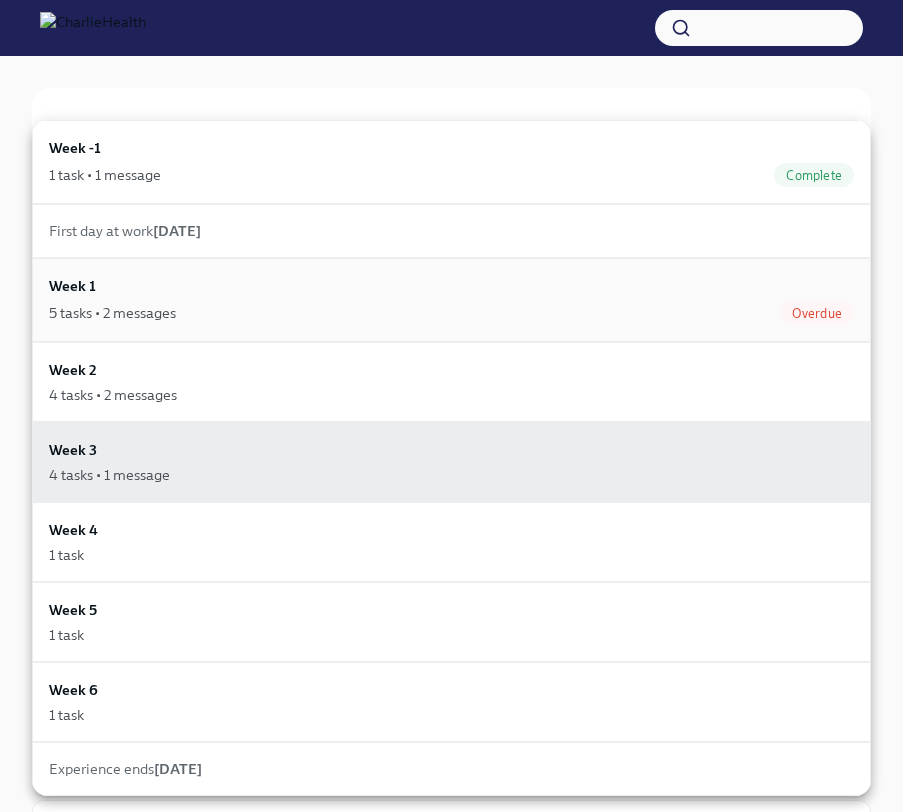 click on "Week 1 5 tasks • 2 messages Overdue" at bounding box center [451, 300] 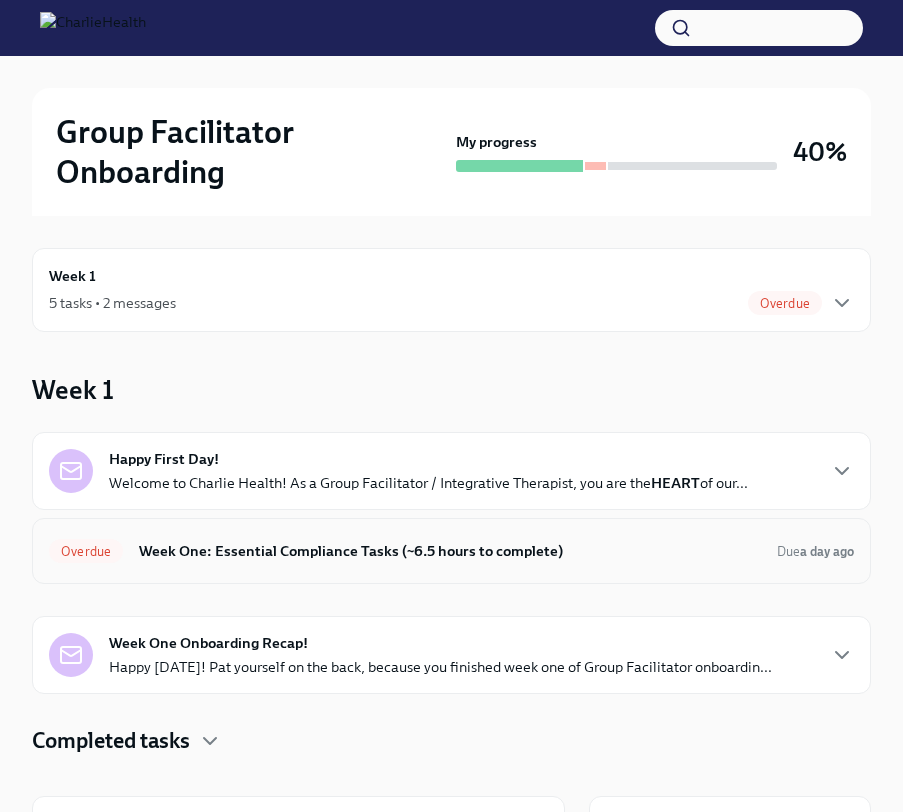 click on "Week One: Essential Compliance Tasks (~6.5 hours to complete)" at bounding box center [450, 551] 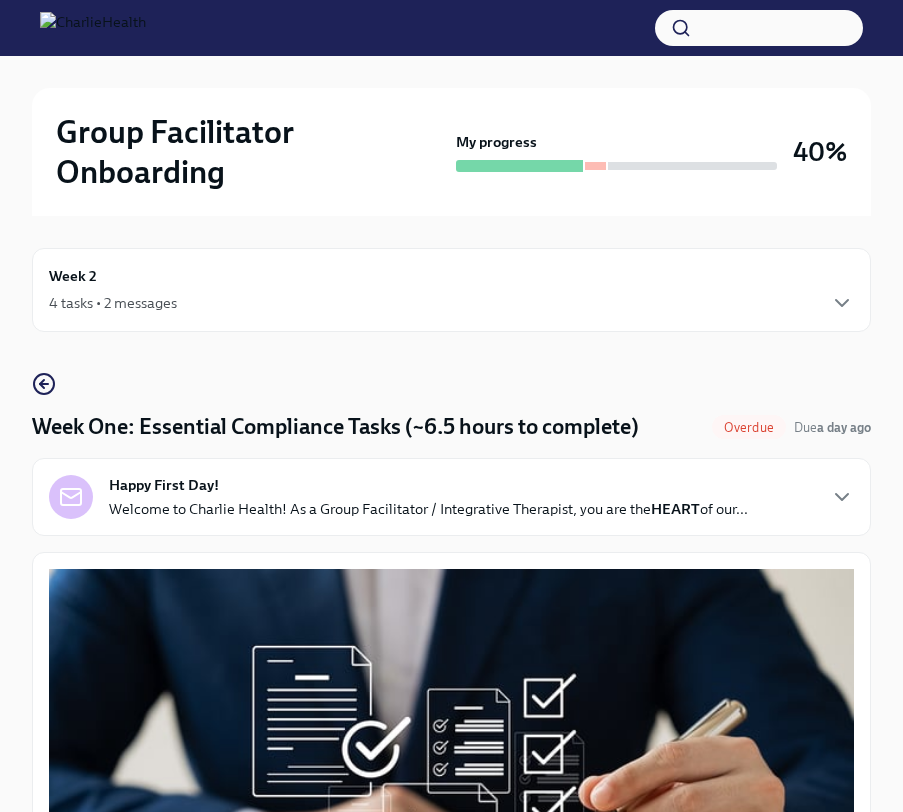 click on "4 tasks • 2 messages" at bounding box center [451, 303] 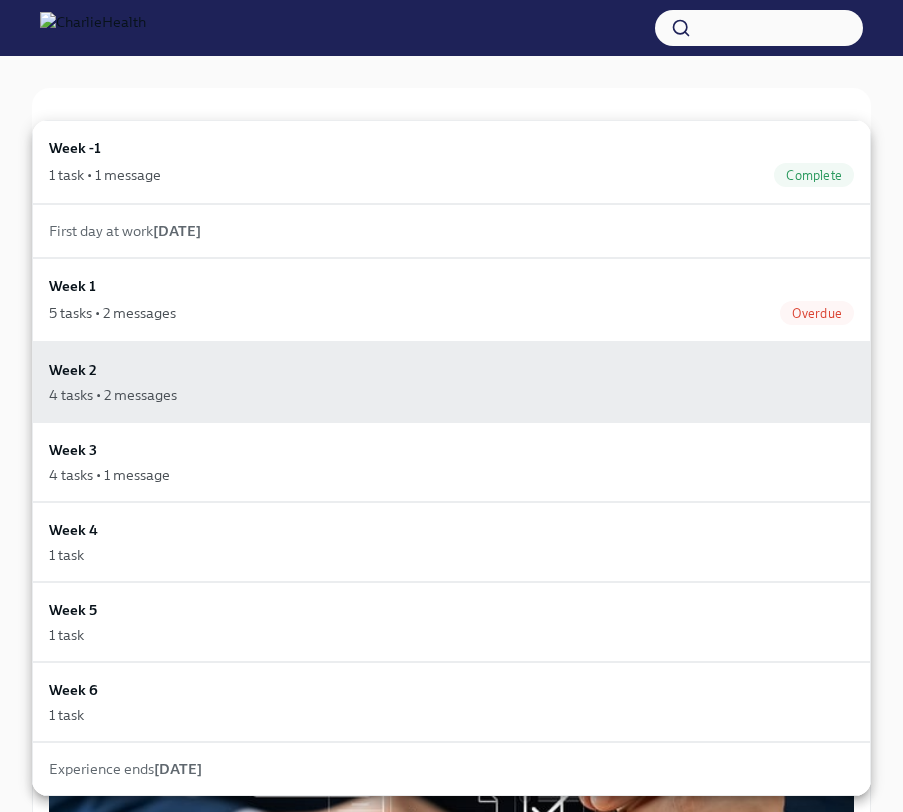 click on "5 tasks • 2 messages Overdue" at bounding box center (451, 313) 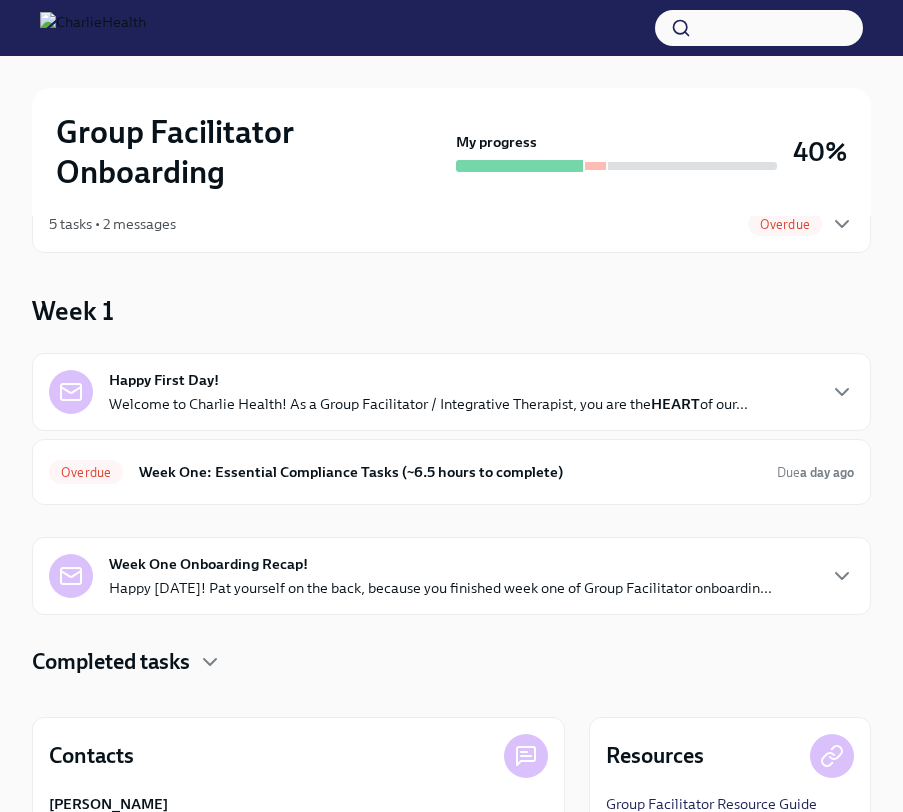 scroll, scrollTop: 80, scrollLeft: 0, axis: vertical 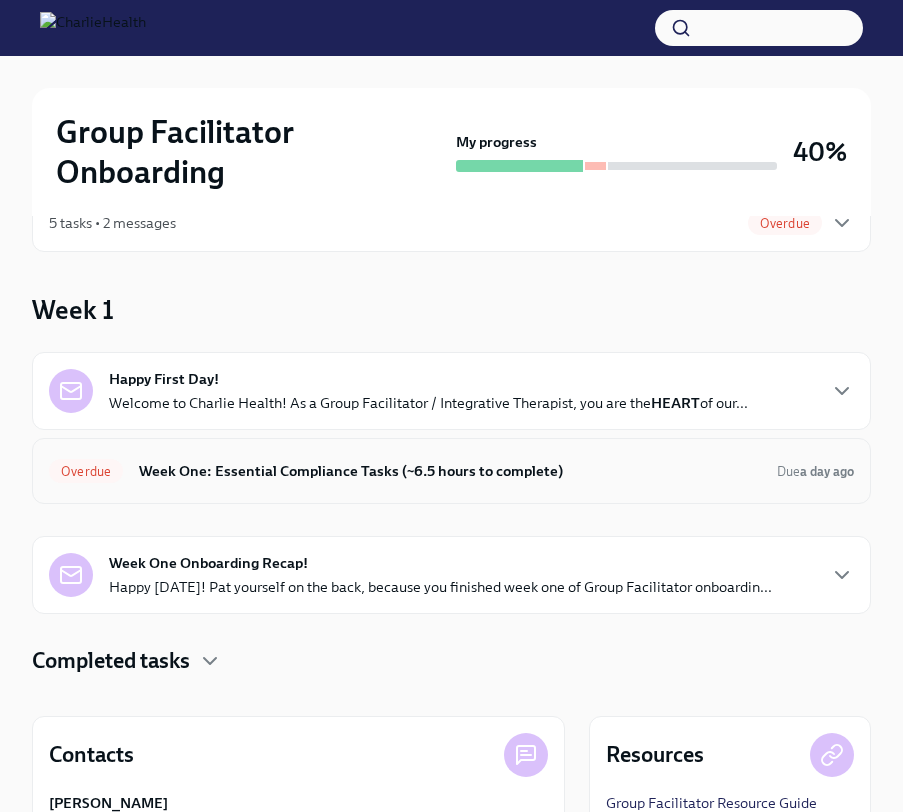 click on "Overdue Week One: Essential Compliance Tasks (~6.5 hours to complete) Due  a day ago" at bounding box center [451, 471] 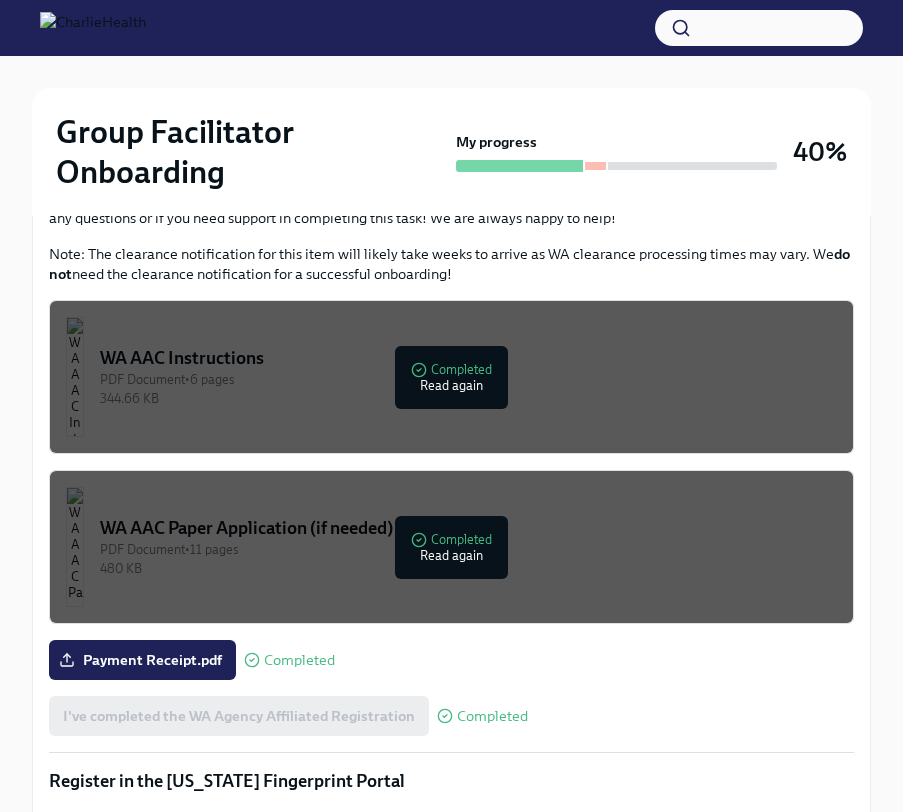 scroll, scrollTop: 1600, scrollLeft: 0, axis: vertical 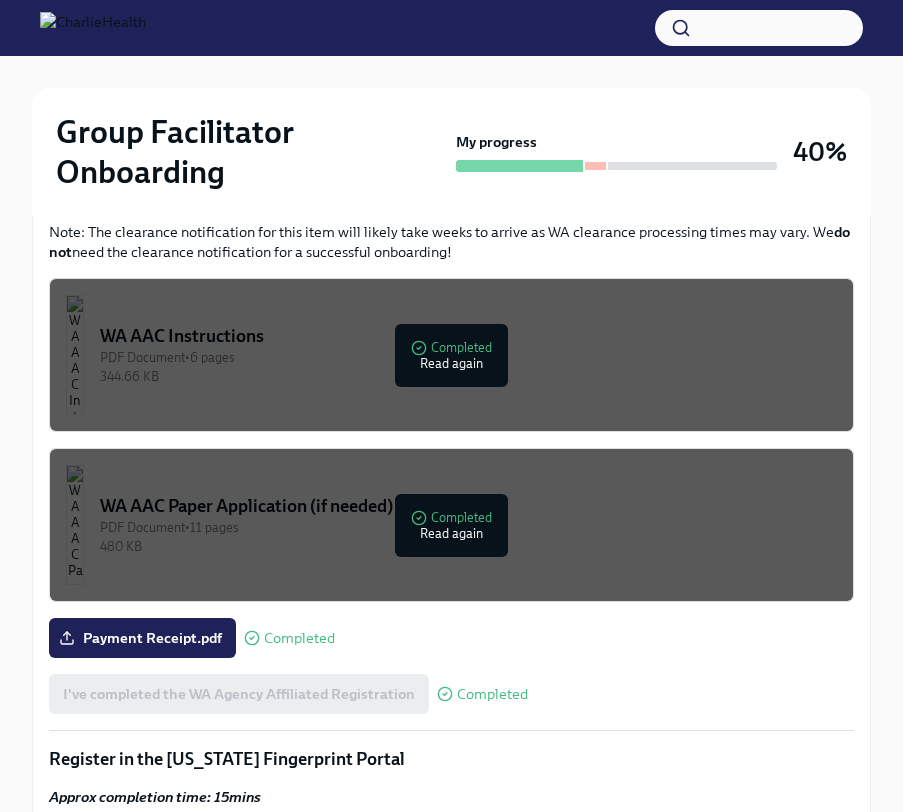 click on "Note: The clearance notification for this item will likely take weeks to arrive as WA clearance processing times may vary. We  do not  need the clearance notification for a successful onboarding!" at bounding box center [451, 242] 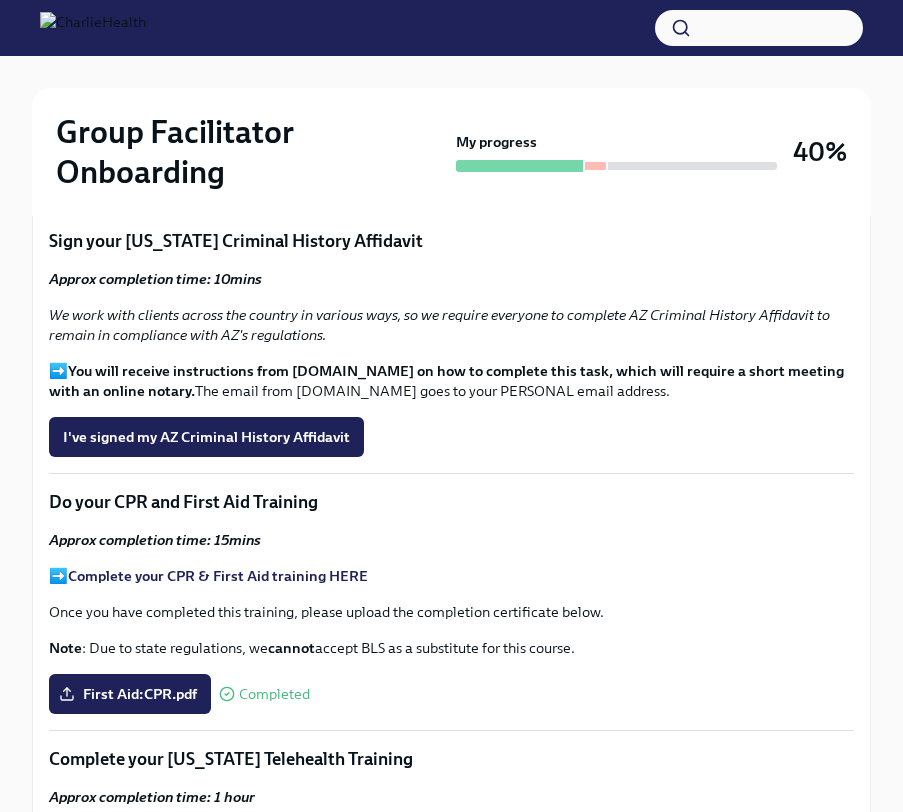 scroll, scrollTop: 2320, scrollLeft: 0, axis: vertical 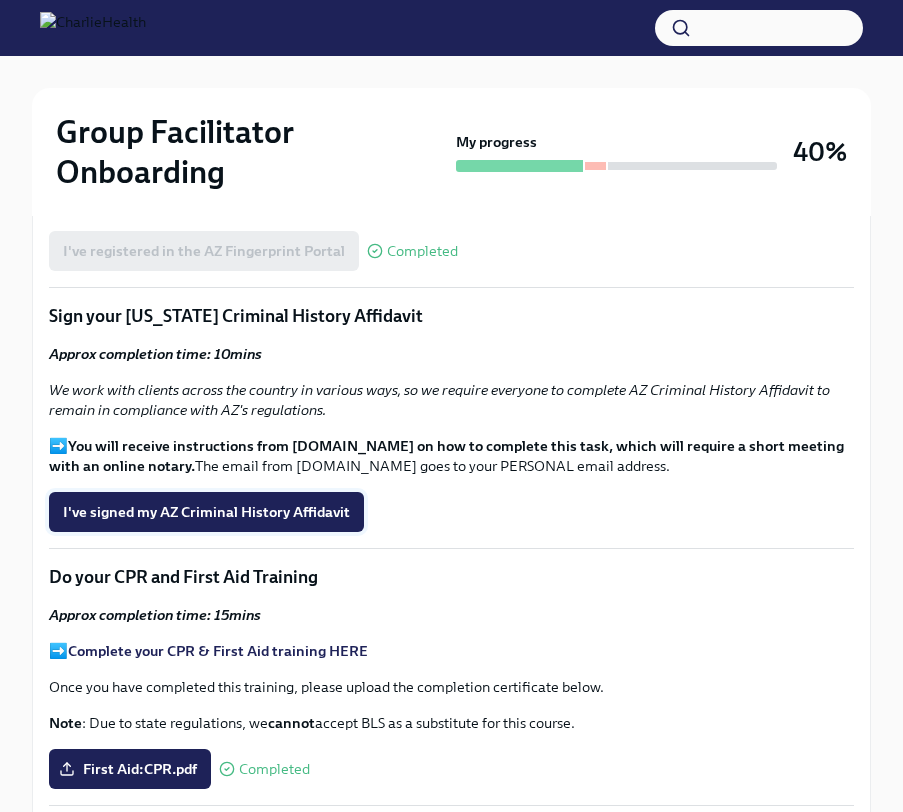 click on "I've signed my AZ Criminal History Affidavit" at bounding box center [206, 512] 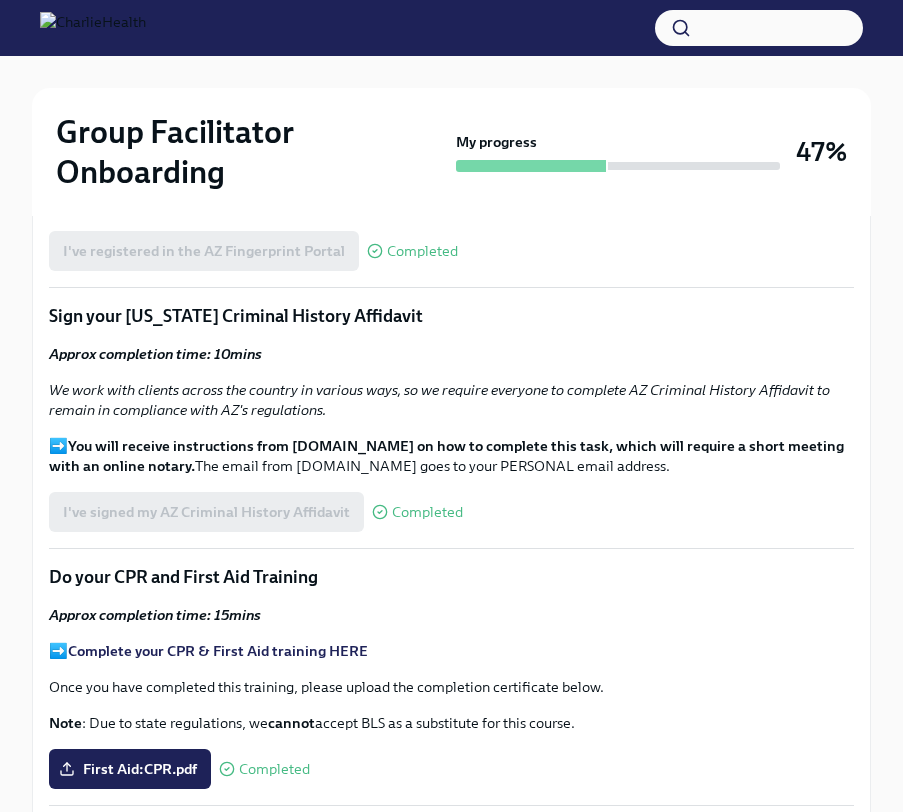 click on "I've registered in the AZ Fingerprint Portal Completed" at bounding box center [451, 251] 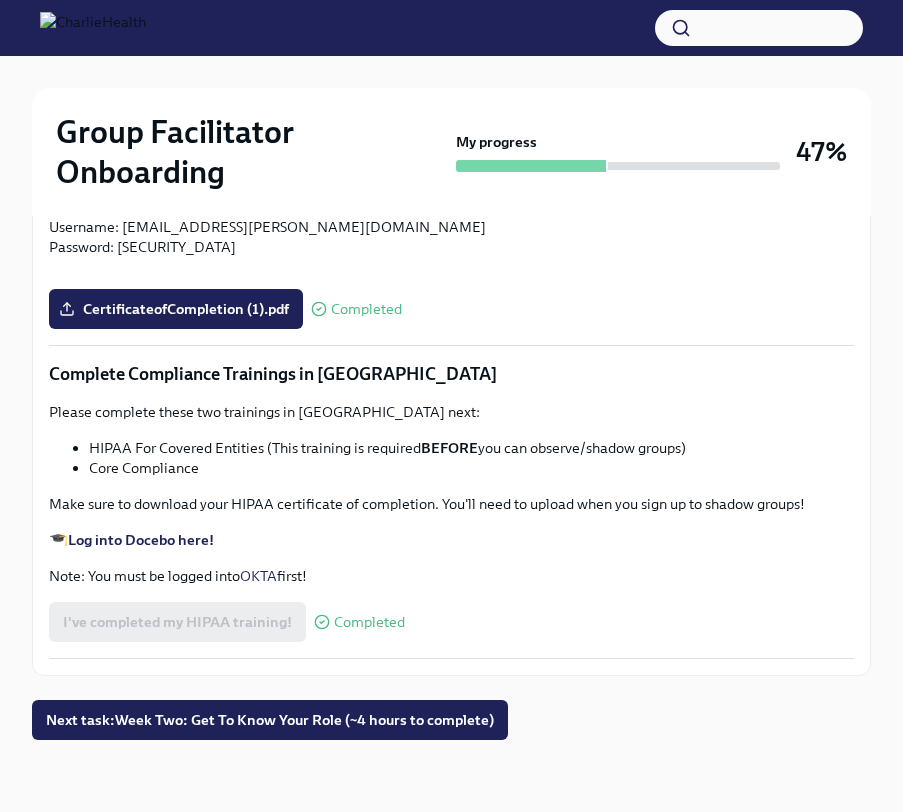 scroll, scrollTop: 4681, scrollLeft: 0, axis: vertical 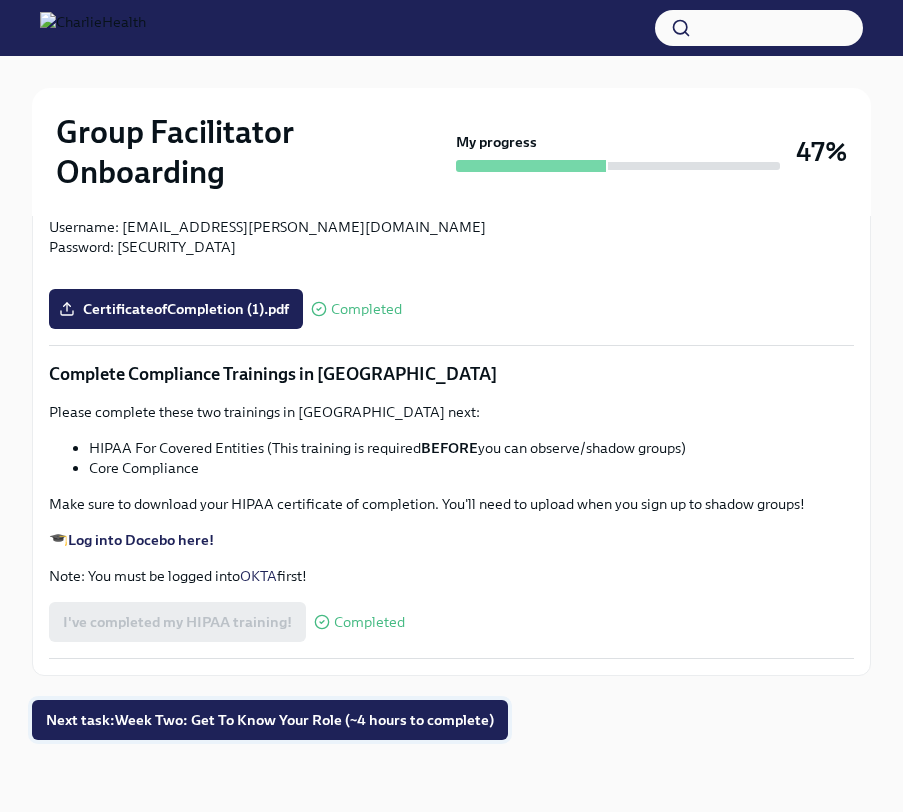 click on "Next task :  Week Two: Get To Know Your Role (~4 hours to complete)" at bounding box center (270, 720) 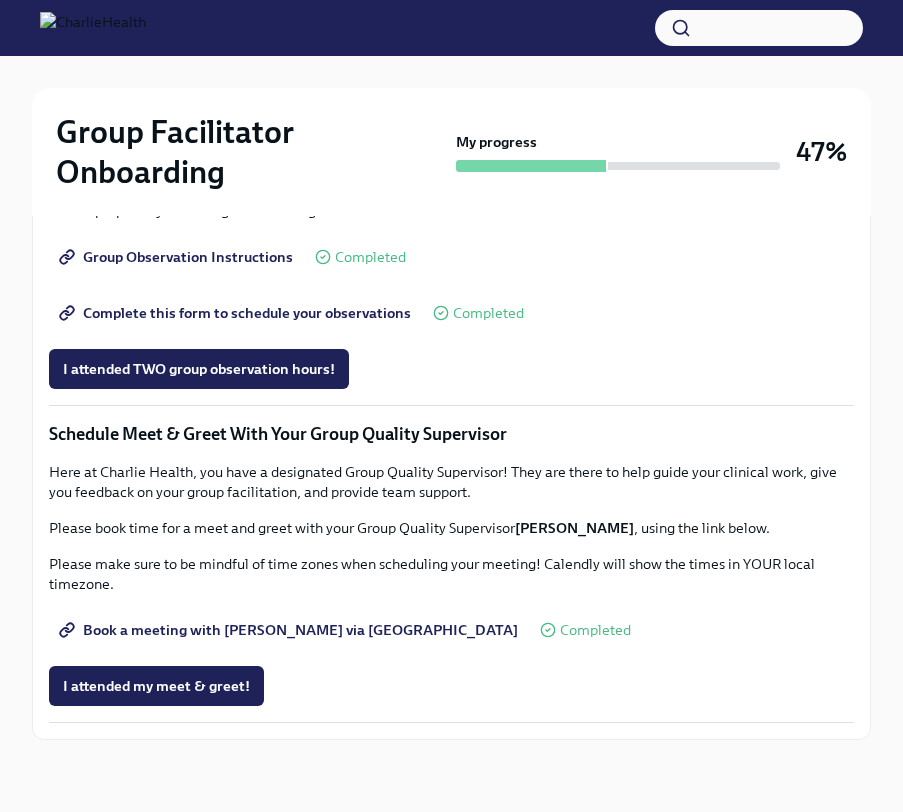 scroll, scrollTop: 1895, scrollLeft: 0, axis: vertical 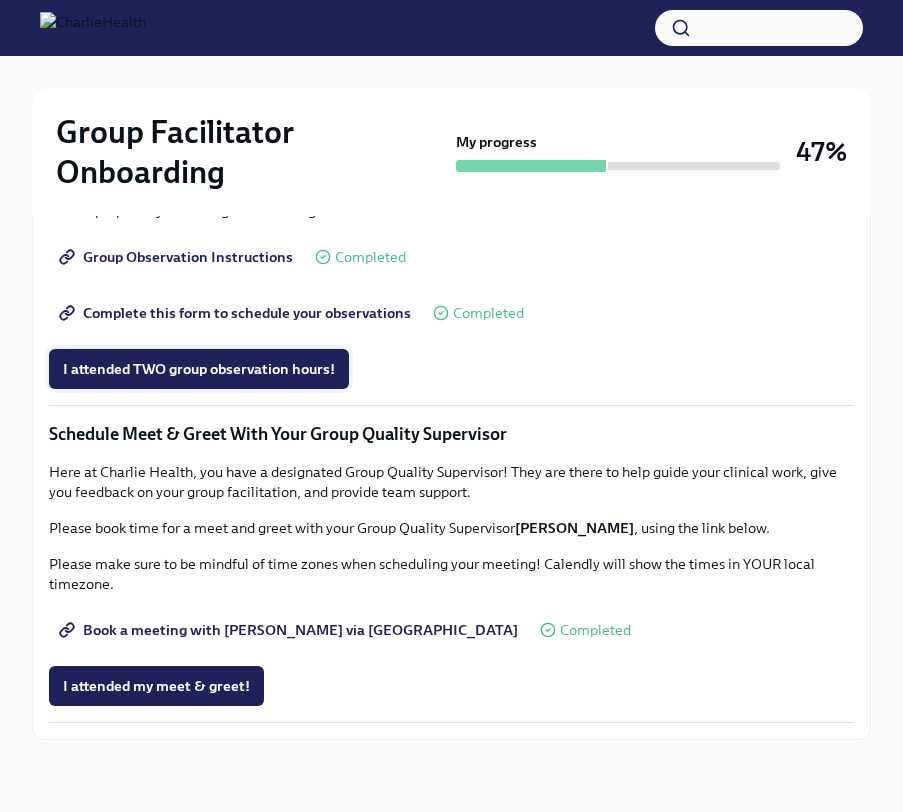 click on "I attended TWO group observation hours!" at bounding box center (199, 369) 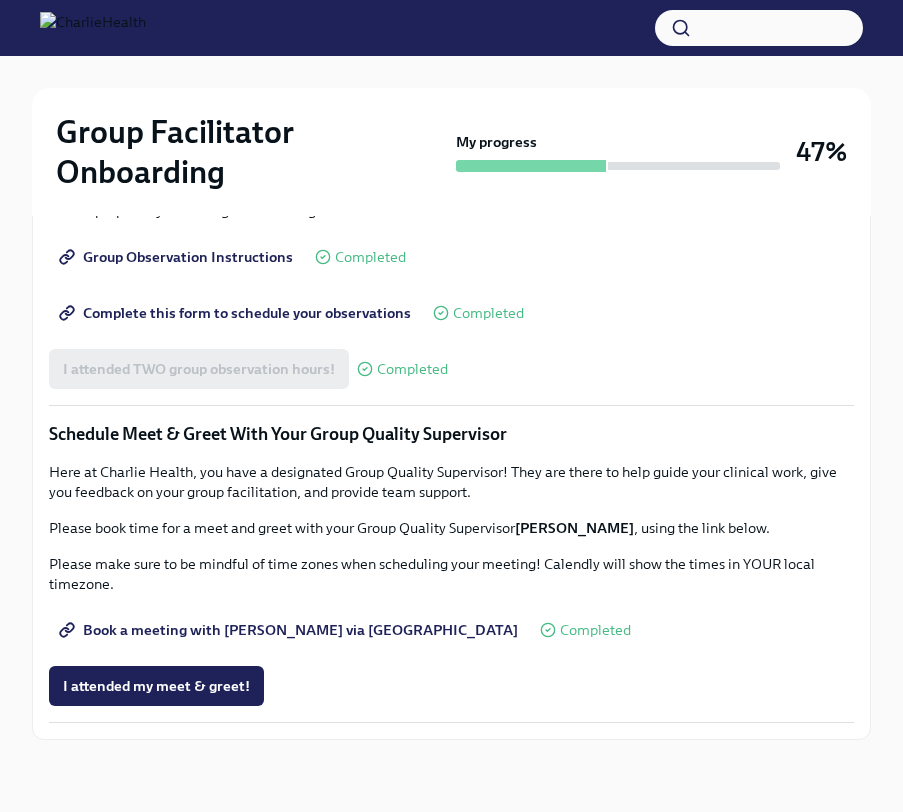 click at bounding box center [93, 28] 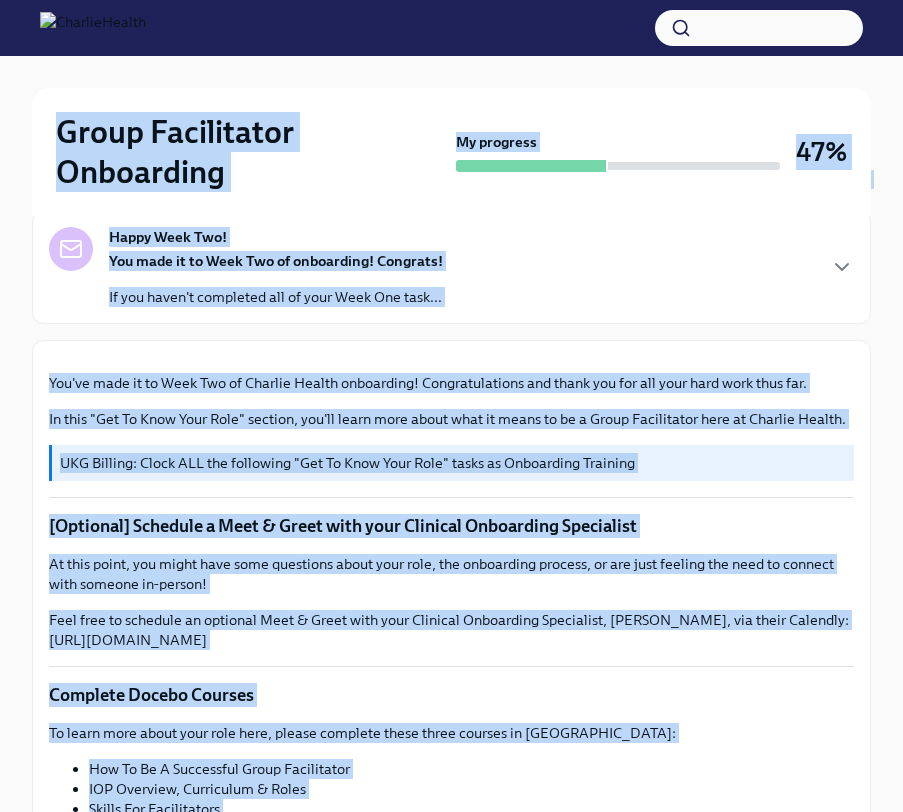 scroll, scrollTop: 0, scrollLeft: 0, axis: both 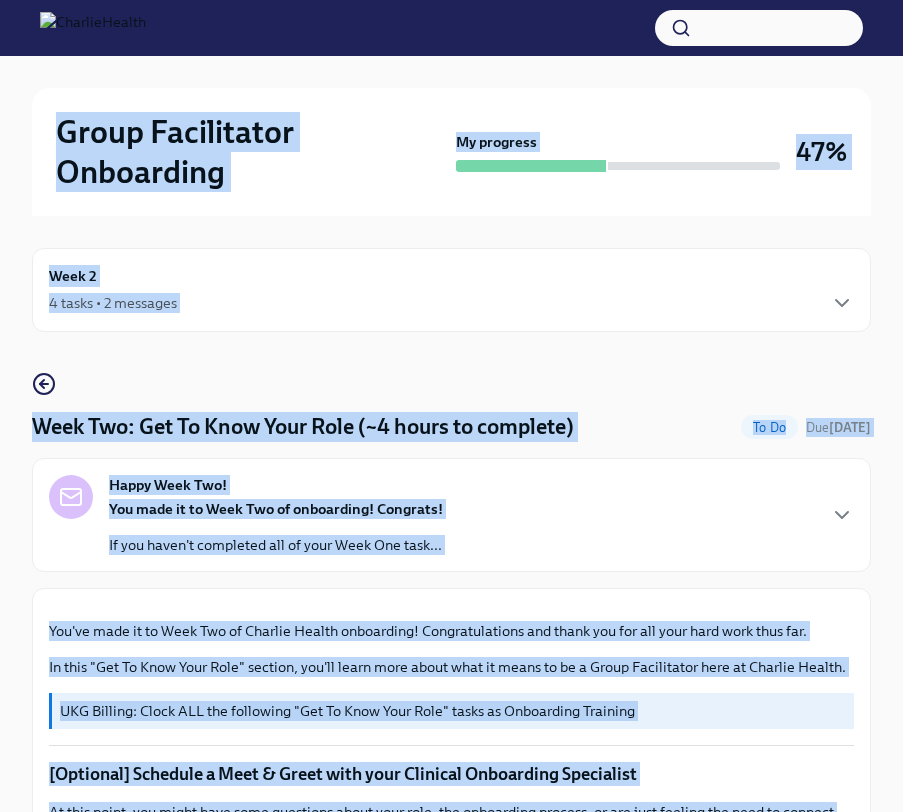 drag, startPoint x: 486, startPoint y: 718, endPoint x: 478, endPoint y: -88, distance: 806.0397 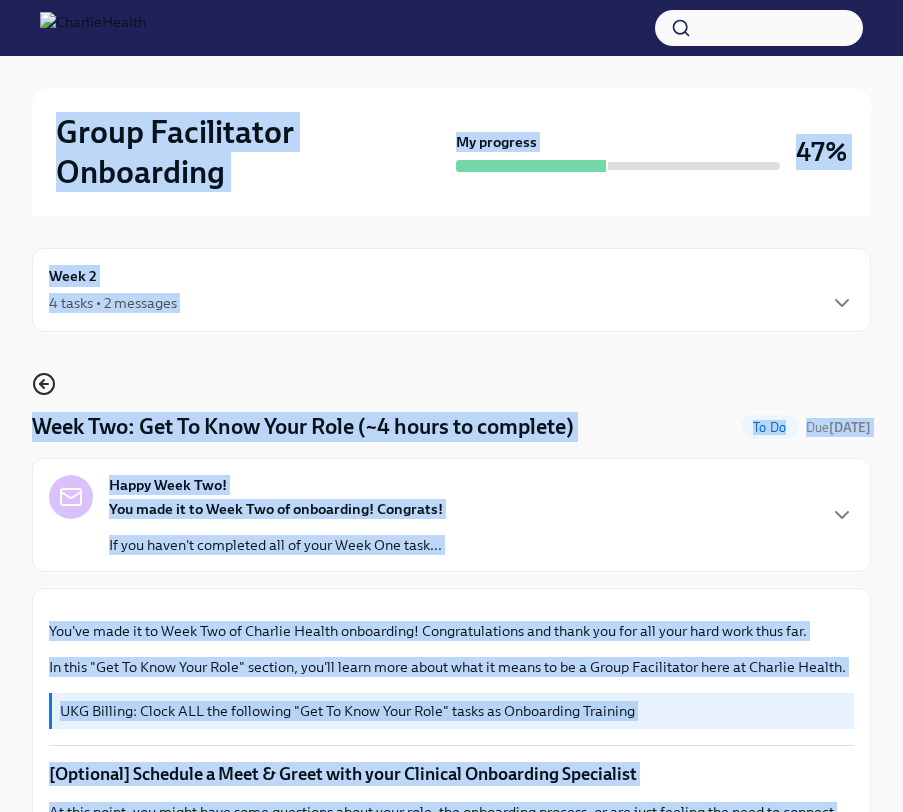 click 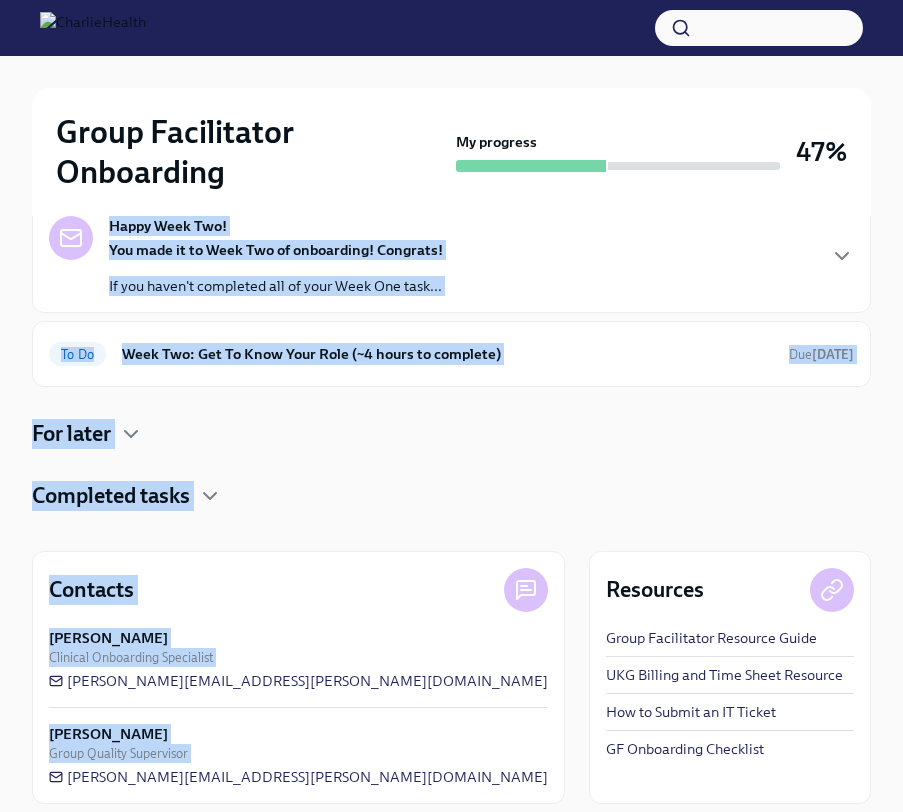 scroll, scrollTop: 257, scrollLeft: 0, axis: vertical 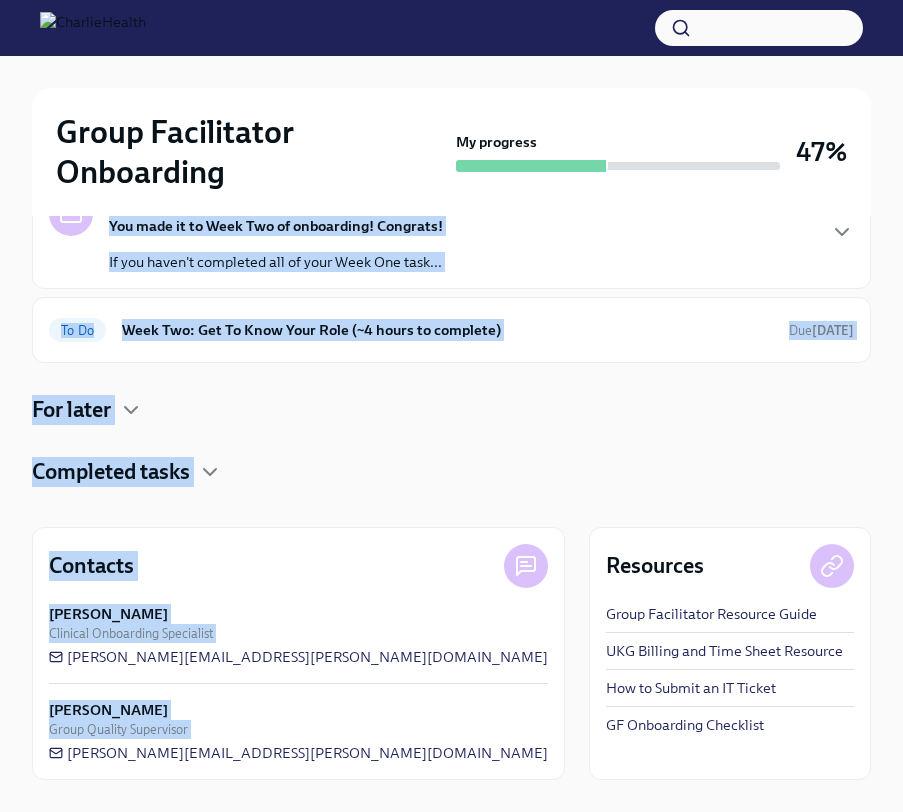 drag, startPoint x: 268, startPoint y: 367, endPoint x: 95, endPoint y: 773, distance: 441.32187 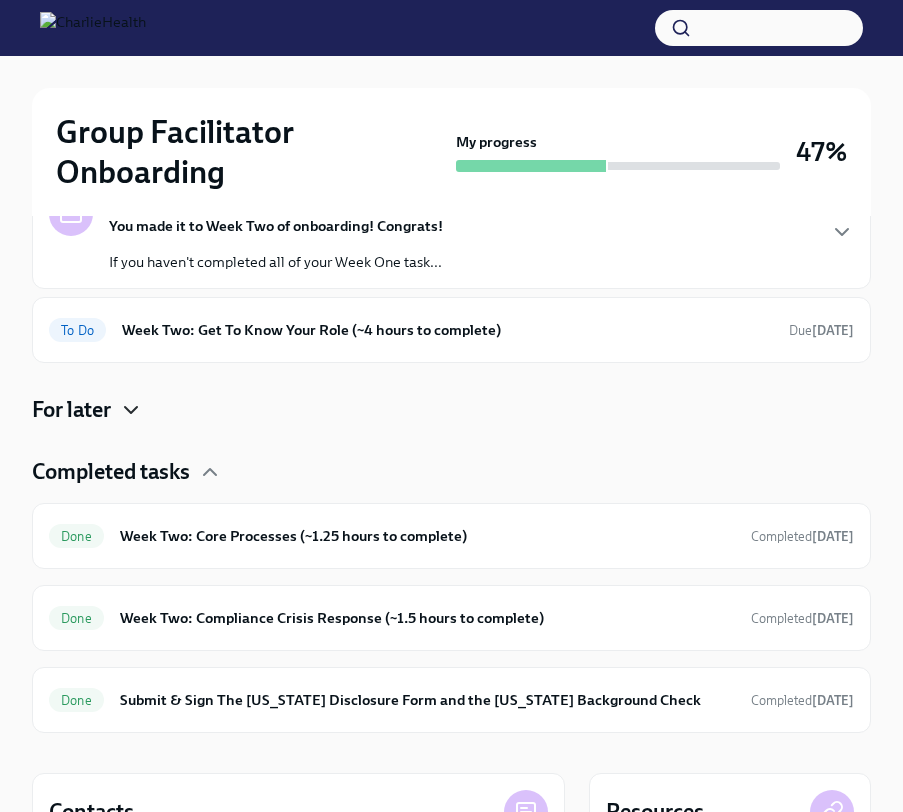 click 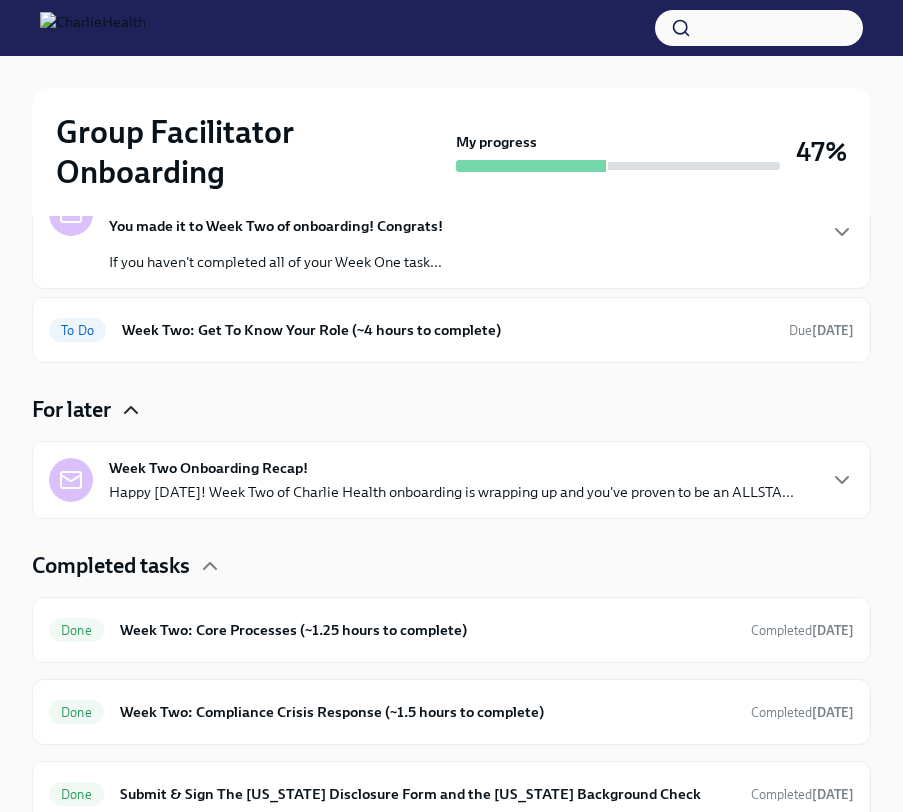 click on "Happy [DATE]! Week Two of Charlie Health onboarding is wrapping up and you've proven to be an ALLSTA..." at bounding box center [451, 492] 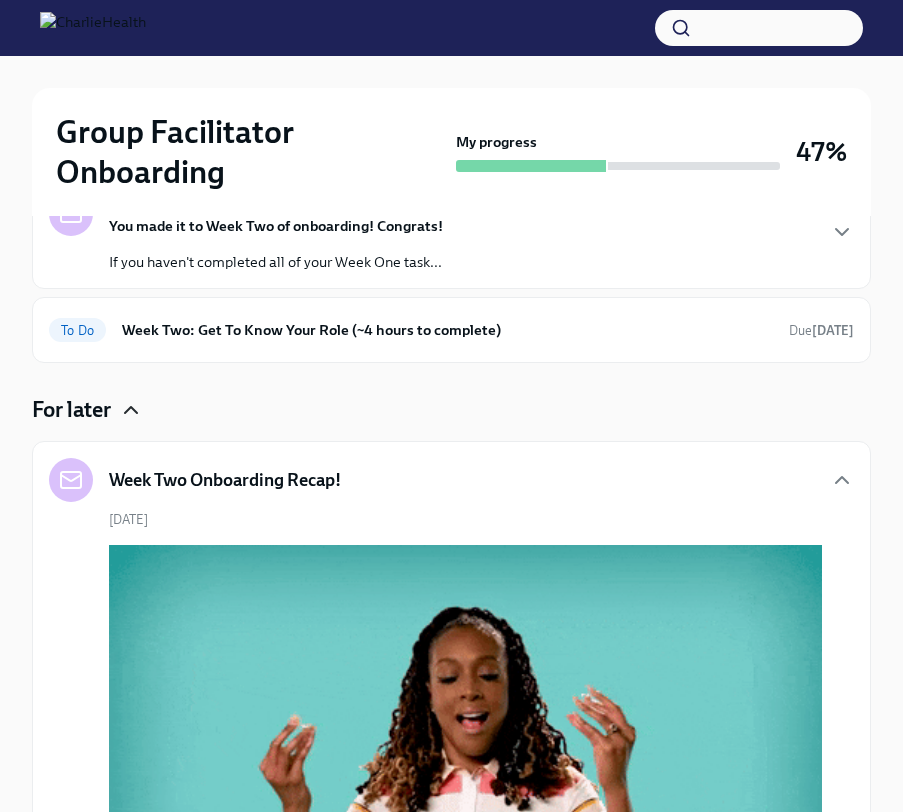 click on "Week Two Onboarding Recap!" at bounding box center [225, 480] 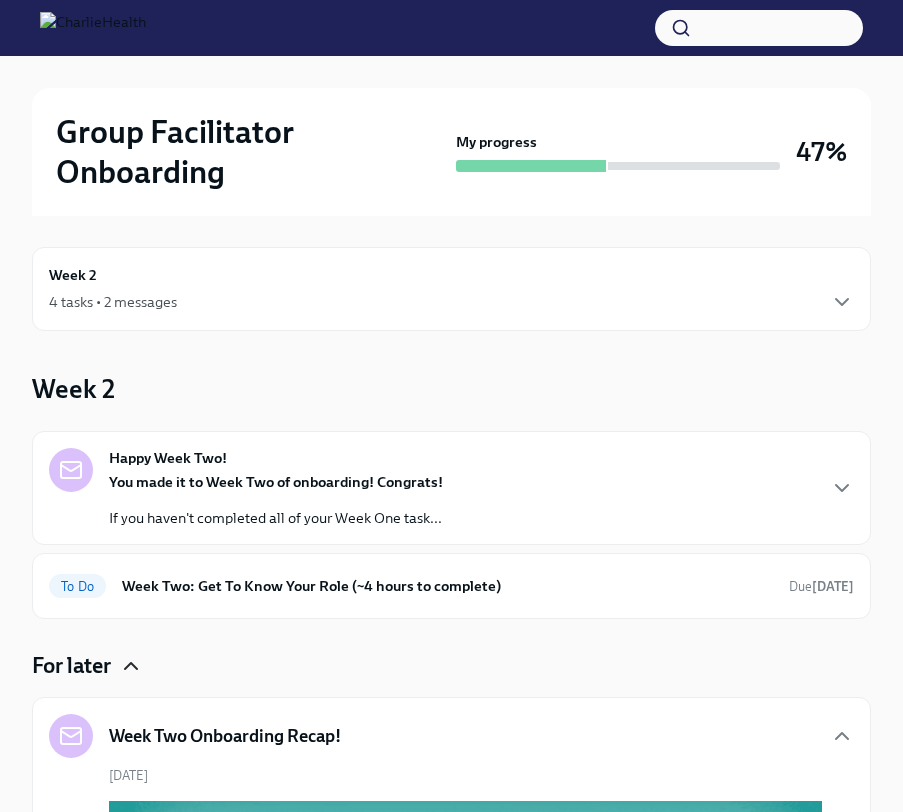 scroll, scrollTop: 0, scrollLeft: 0, axis: both 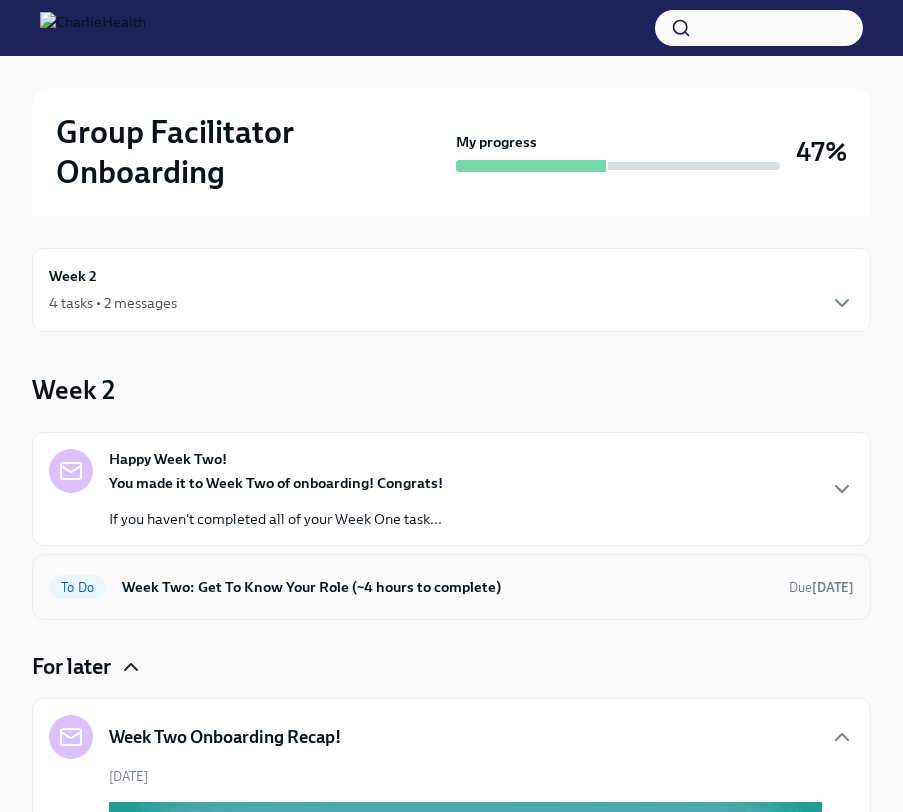 click on "To Do Week Two: Get To Know Your Role (~4 hours to complete) Due  [DATE]" at bounding box center [451, 587] 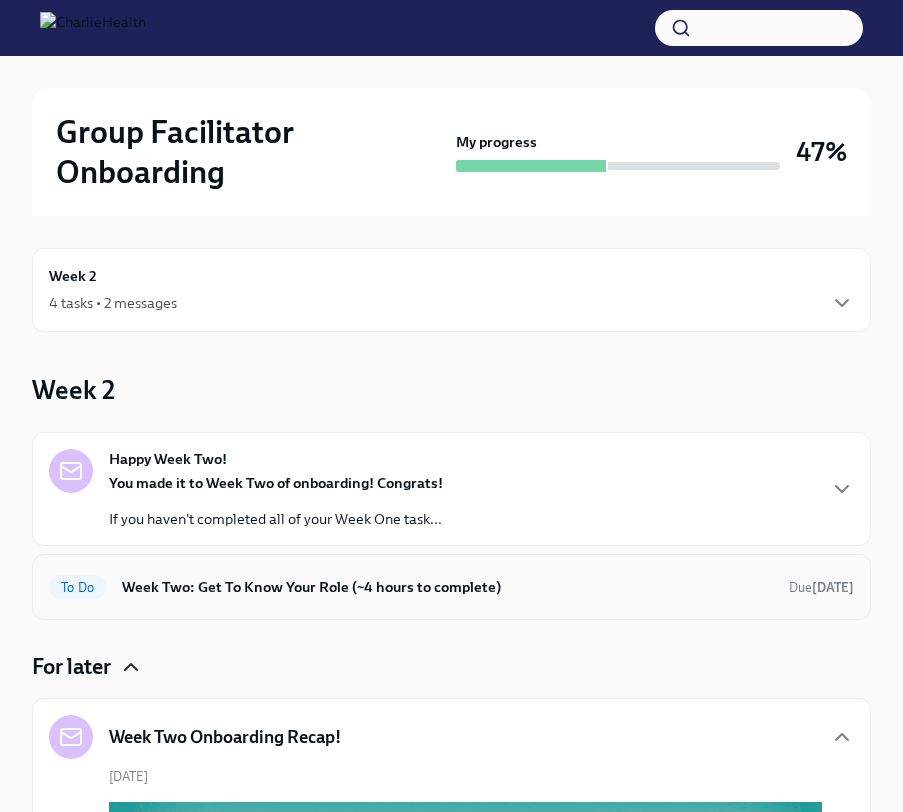 click on "Week Two: Get To Know Your Role (~4 hours to complete)" at bounding box center (447, 587) 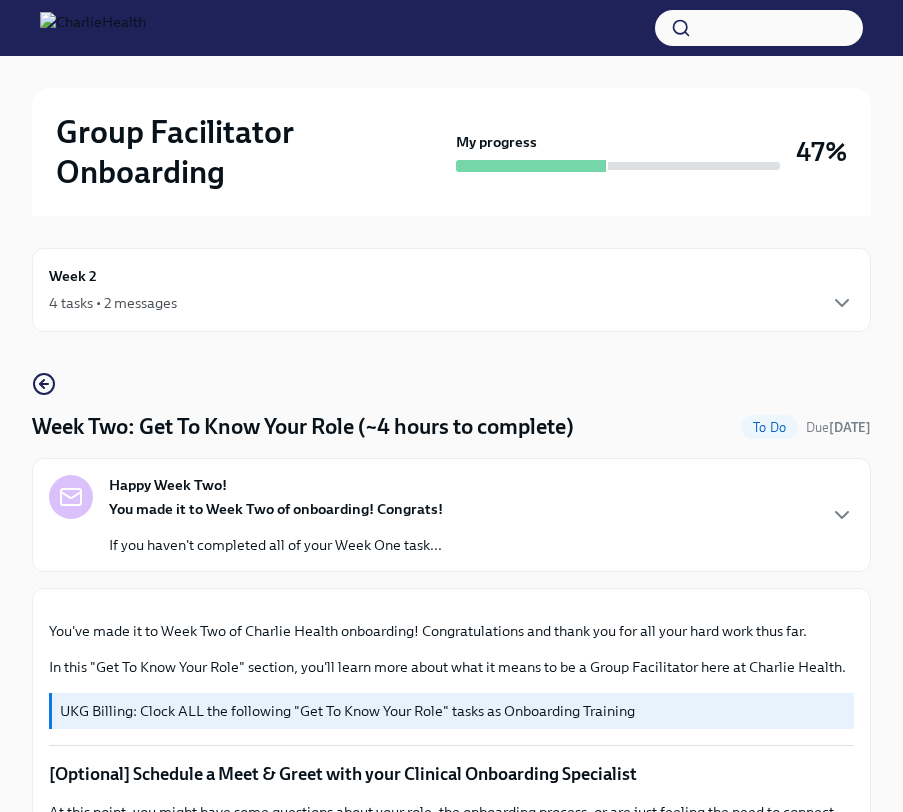 click on "Happy Week Two! You made it to Week Two of onboarding! Congrats!
If you haven't completed all of your Week One task..." at bounding box center (451, 515) 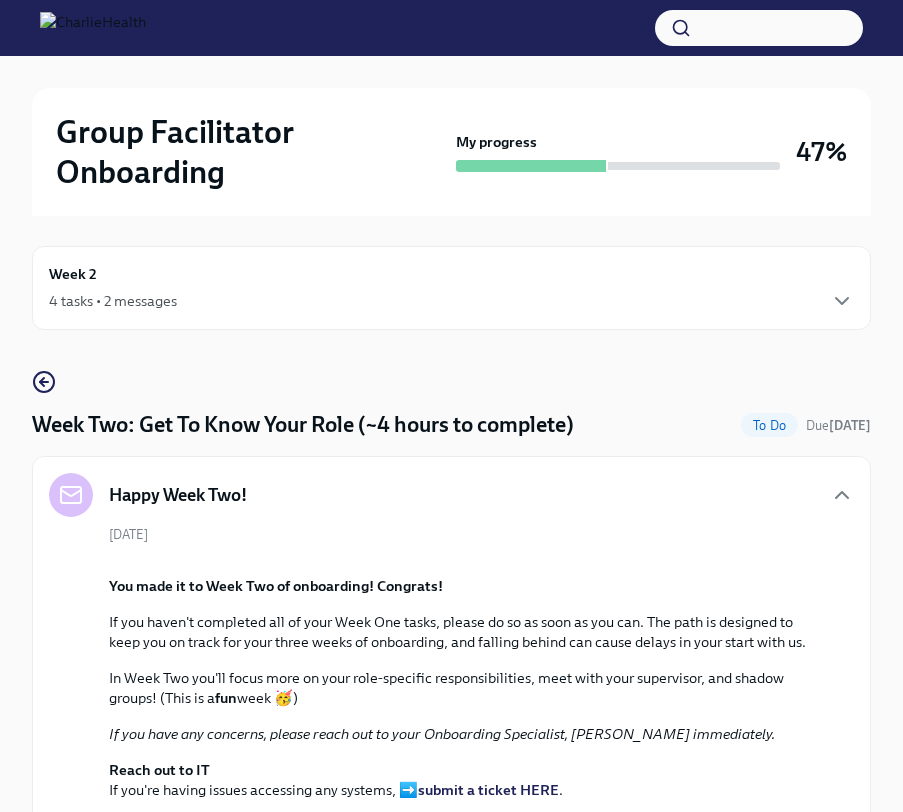 scroll, scrollTop: 0, scrollLeft: 0, axis: both 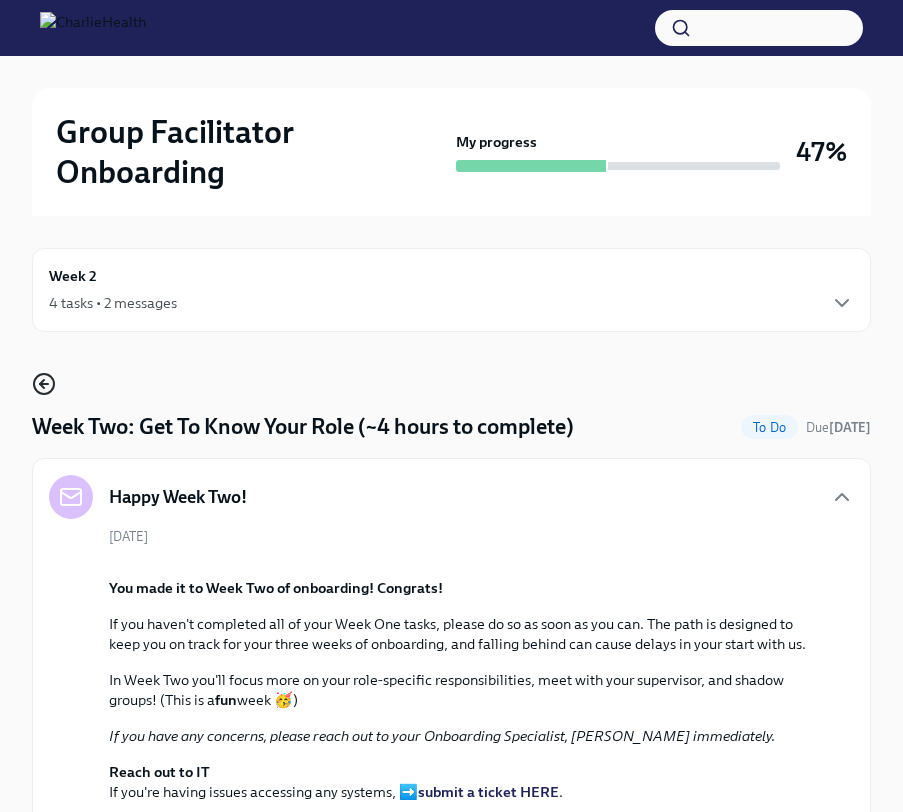 click 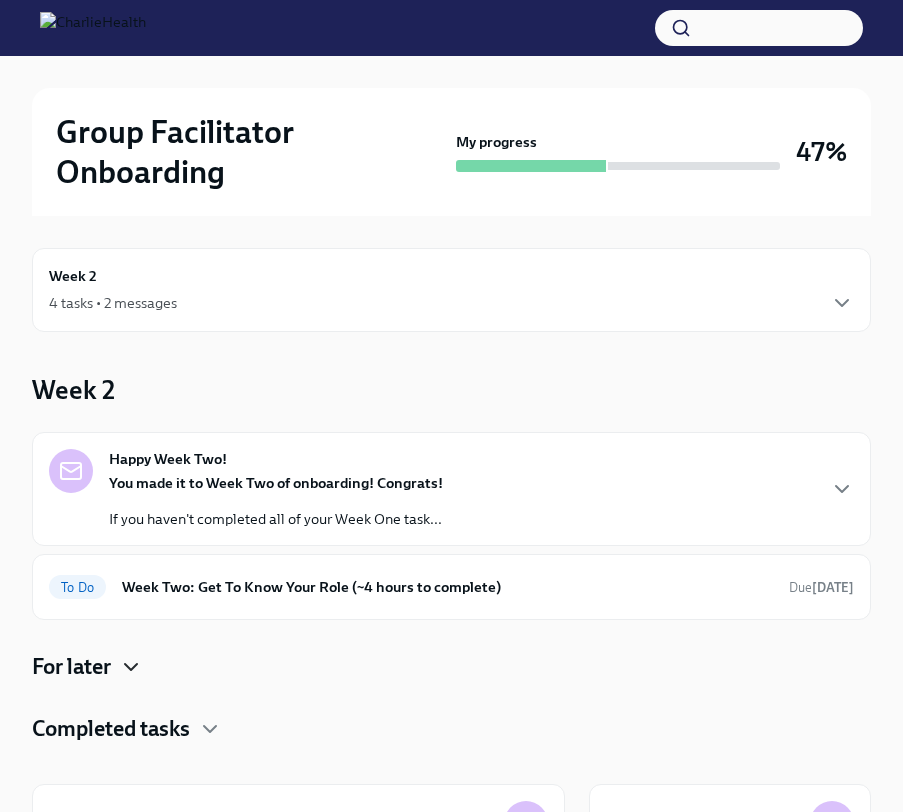 click 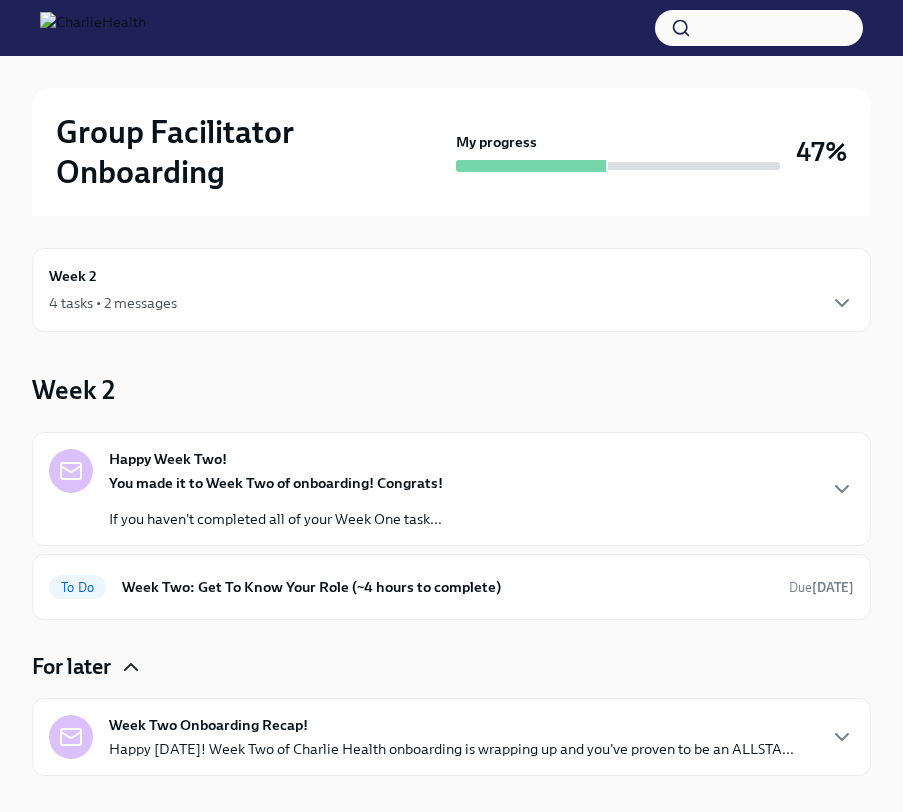 type 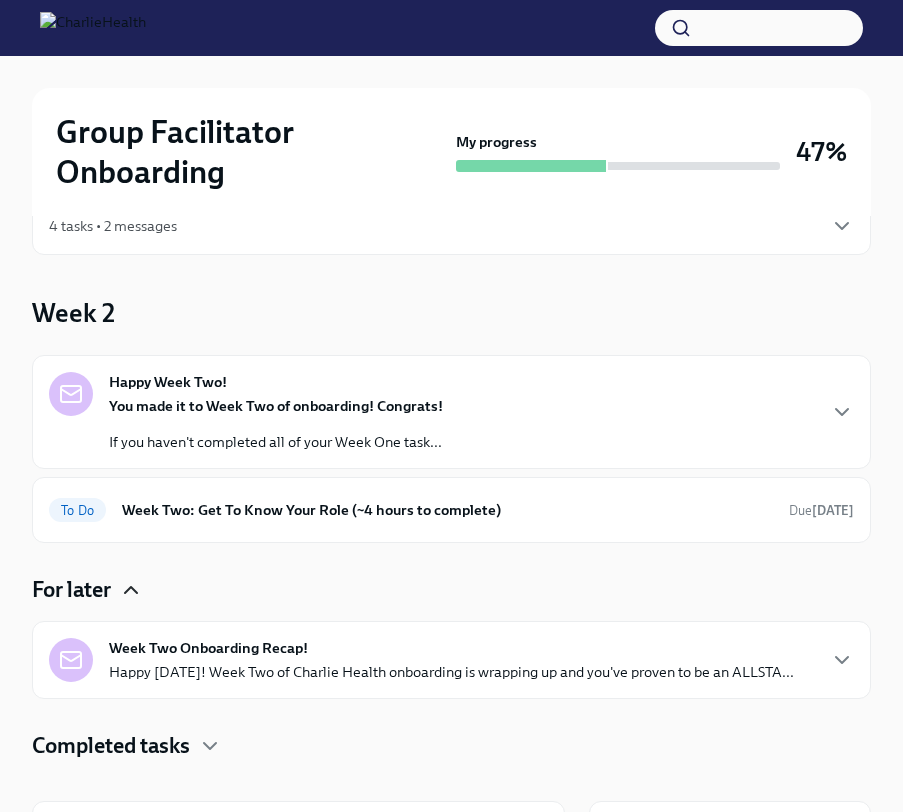 scroll, scrollTop: 0, scrollLeft: 0, axis: both 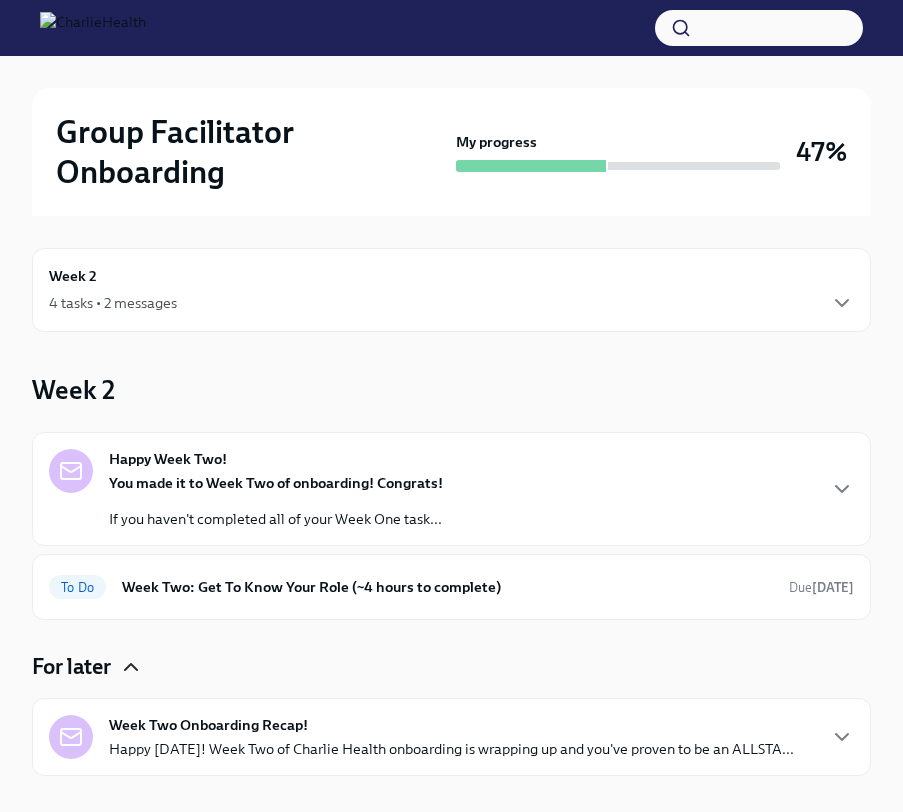 click on "4 tasks • 2 messages" at bounding box center (113, 303) 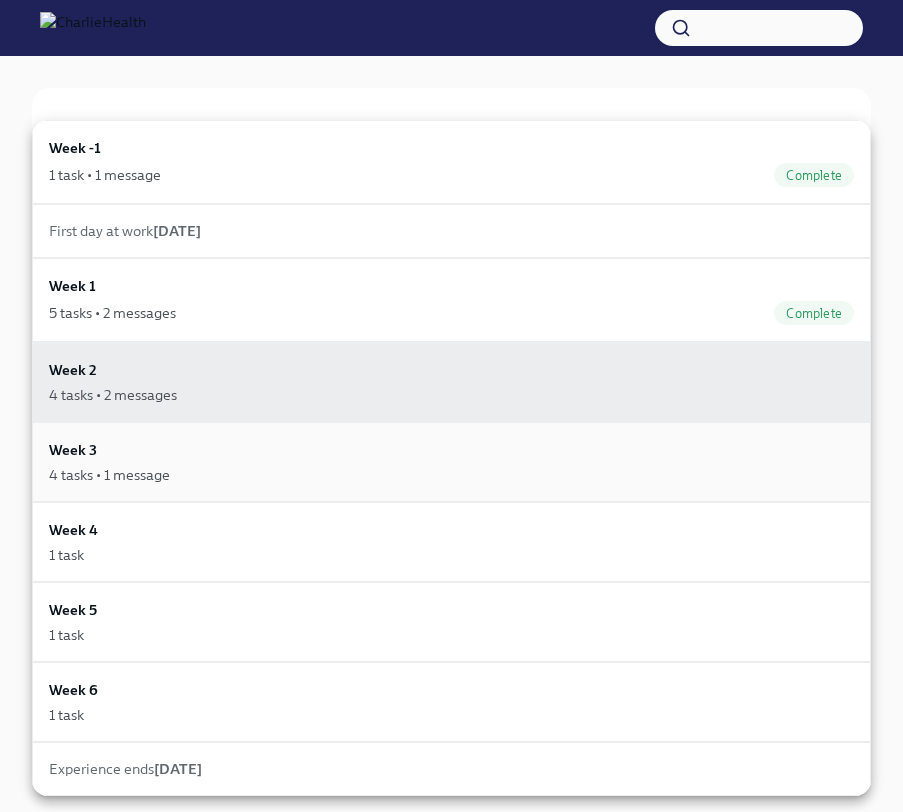 click on "Week 3 4 tasks • 1 message" at bounding box center (451, 462) 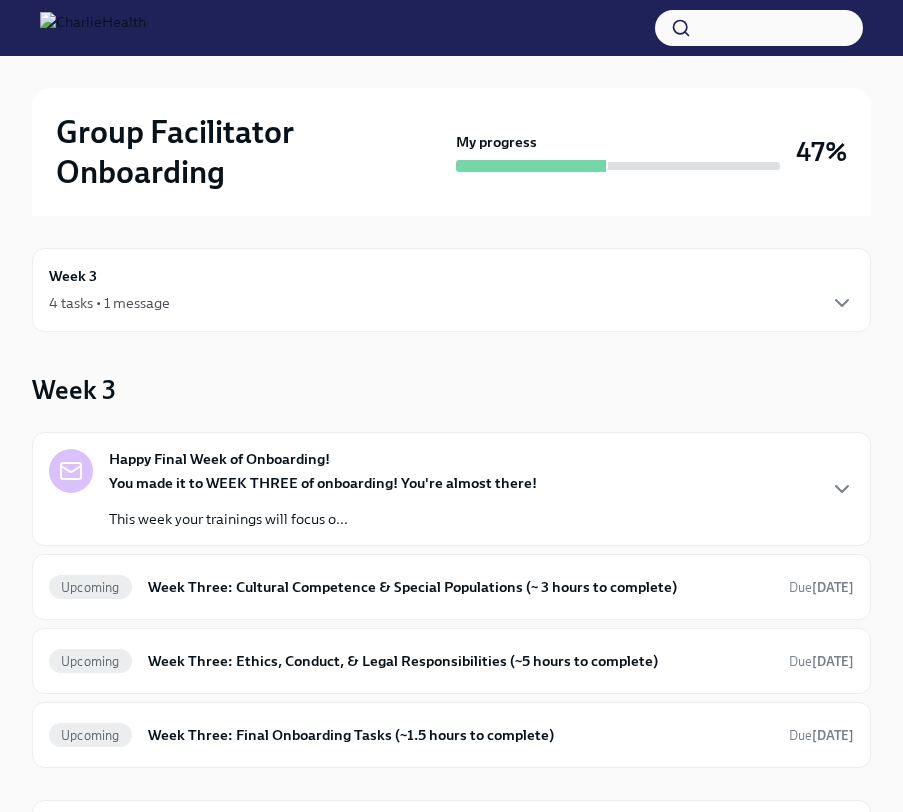 click on "Week 3 4 tasks • 1 message Week 3 Happy Final Week of Onboarding! You made it to WEEK THREE of onboarding! You're almost there!
This week your trainings will focus o... Upcoming Week Three: Cultural Competence & Special Populations (~ 3 hours to complete) Due  [DATE] Upcoming Week Three: Ethics, Conduct, & Legal Responsibilities (~5 hours to complete) Due  [DATE] Upcoming Week Three: Final Onboarding Tasks (~1.5 hours to complete) Due  [DATE] Upcoming Provide the FBI Clearance Letter for [US_STATE] Due  [DATE] Contacts [PERSON_NAME] Clinical Onboarding Specialist [PERSON_NAME][EMAIL_ADDRESS][PERSON_NAME][DOMAIN_NAME] [PERSON_NAME] Group Quality Supervisor [PERSON_NAME][EMAIL_ADDRESS][PERSON_NAME][DOMAIN_NAME] Resources Group Facilitator Resource Guide UKG Billing and Time Sheet Resource How to Submit an IT Ticket GF Onboarding Checklist" at bounding box center (451, 703) 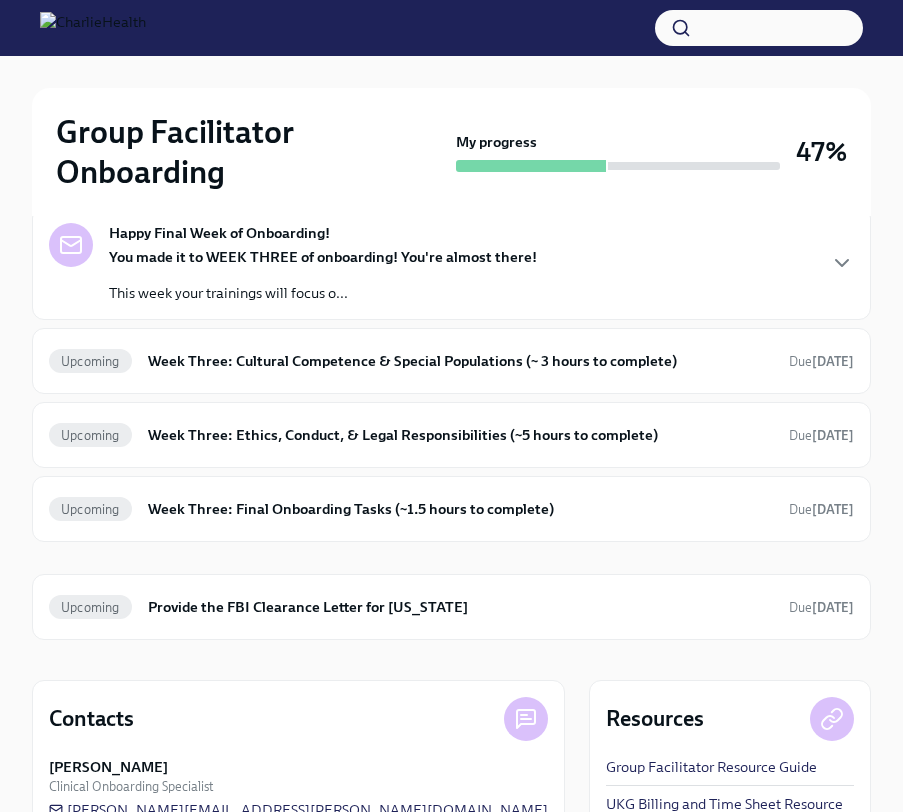 scroll, scrollTop: 240, scrollLeft: 0, axis: vertical 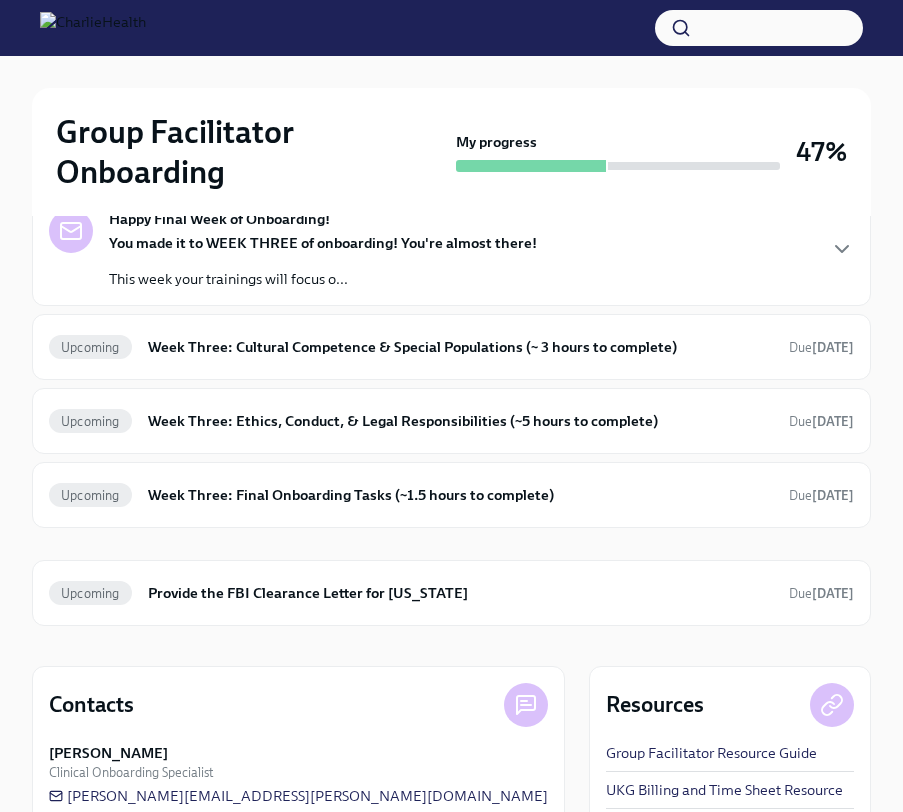click on "You made it to WEEK THREE of onboarding! You're almost there!
This week your trainings will focus o..." at bounding box center [323, 261] 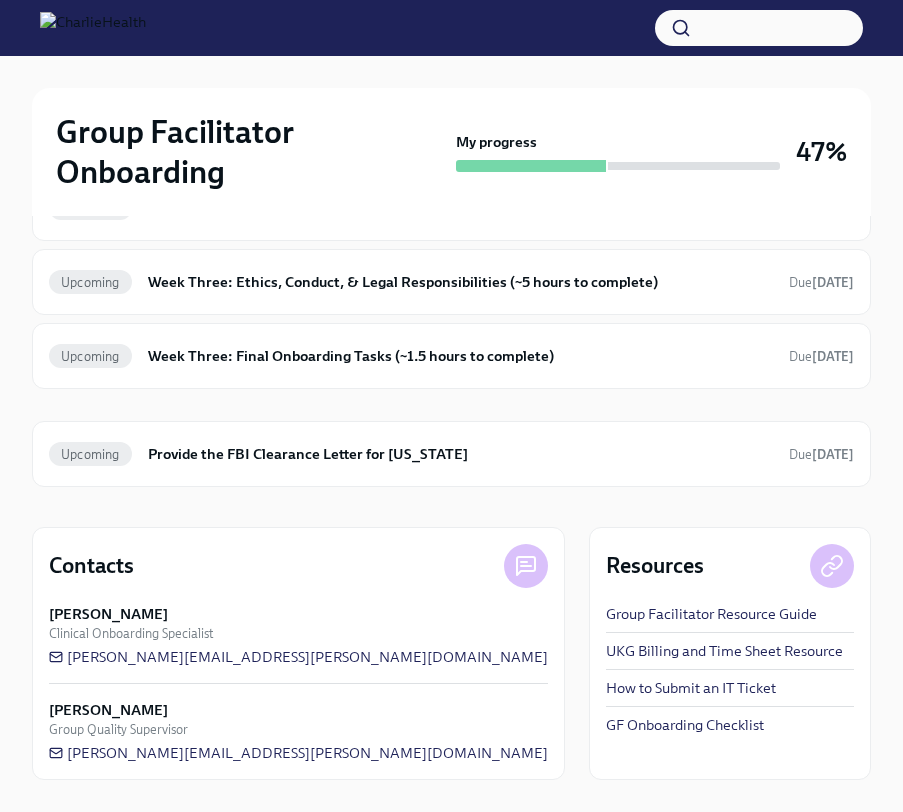 scroll, scrollTop: 920, scrollLeft: 0, axis: vertical 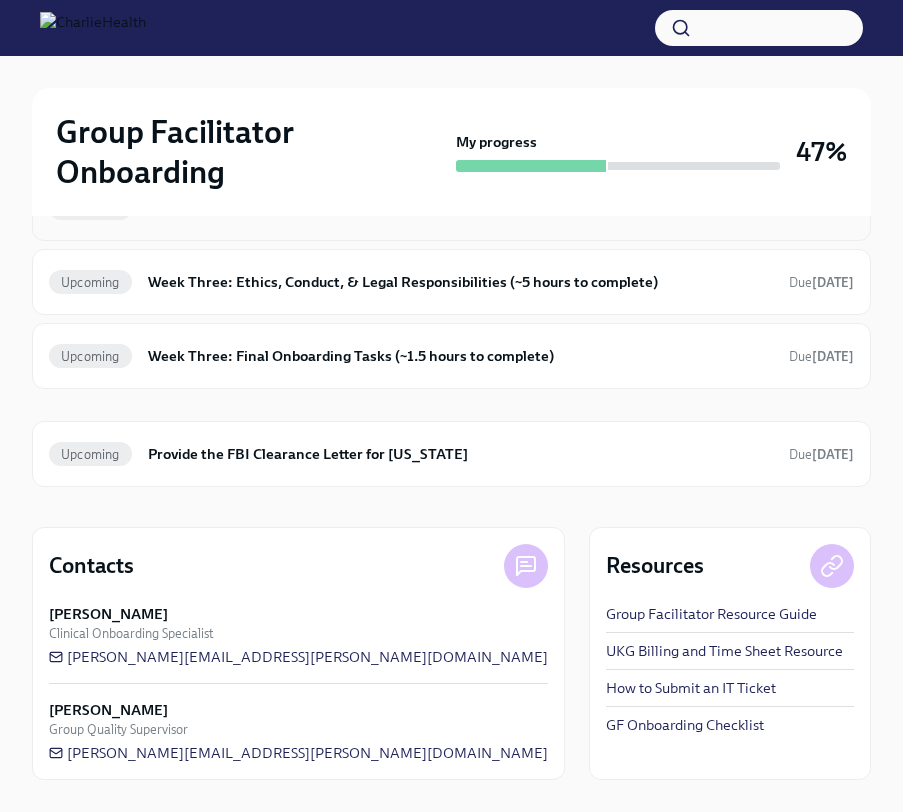 click on "Upcoming Week Three: Cultural Competence & Special Populations (~ 3 hours to complete) Due  [DATE]" at bounding box center [451, 208] 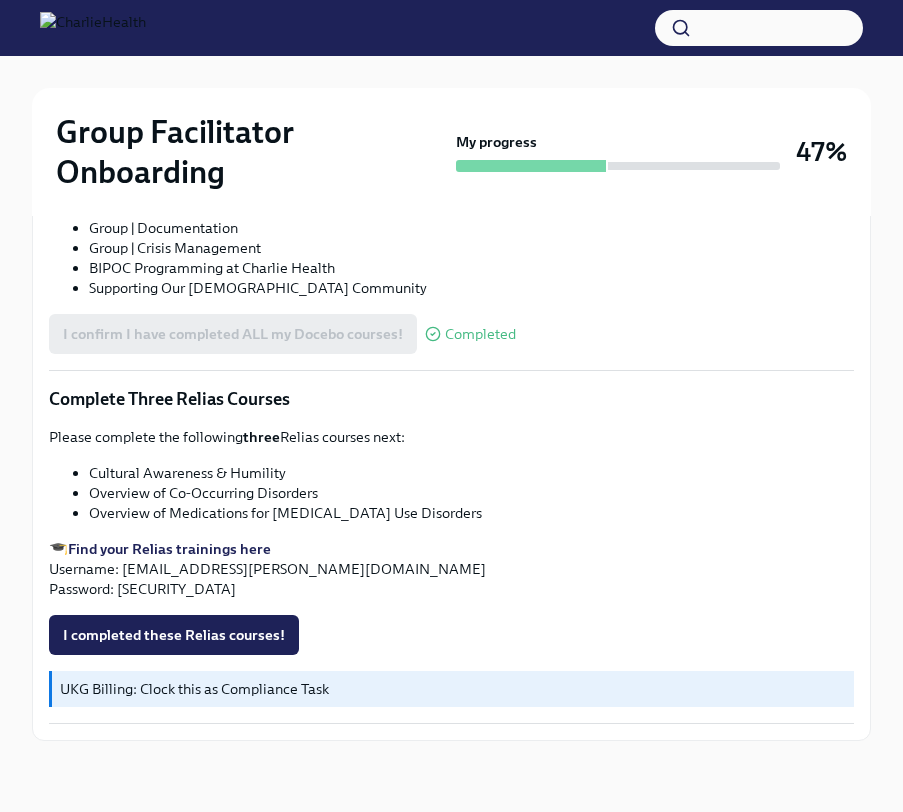scroll, scrollTop: 1498, scrollLeft: 0, axis: vertical 